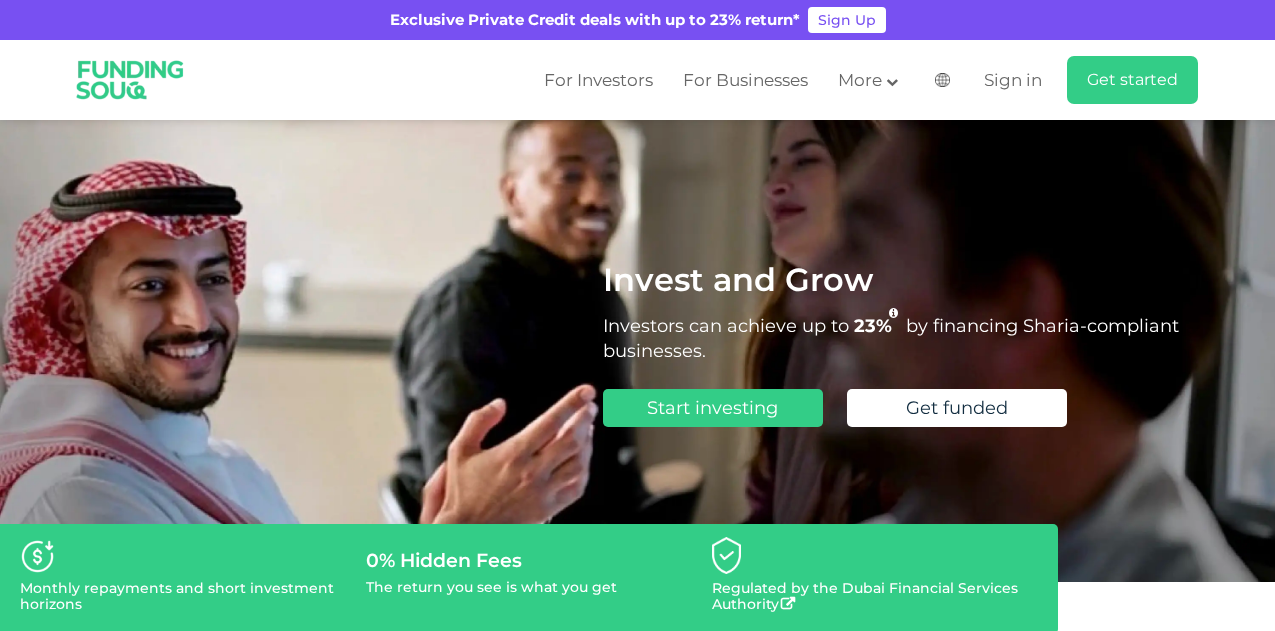 scroll, scrollTop: 0, scrollLeft: 0, axis: both 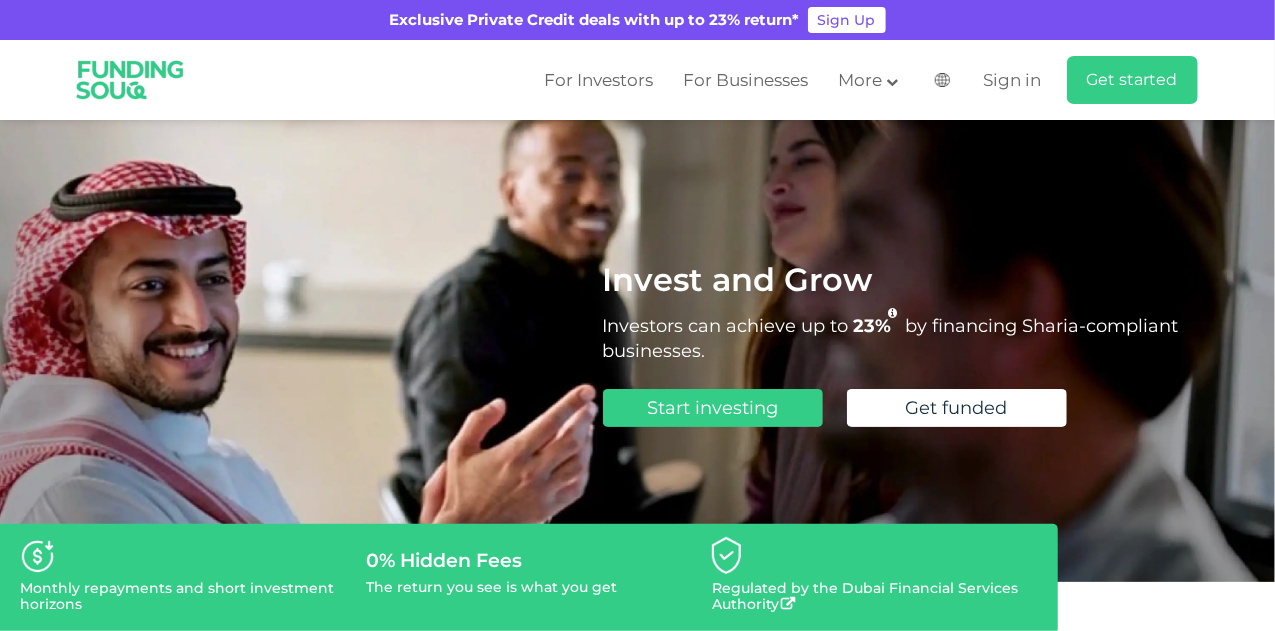 click on "Invest and Grow
Investors can achieve up to
23%
by financing Sharia-compliant businesses.
Start investing
Get funded" at bounding box center [898, 351] 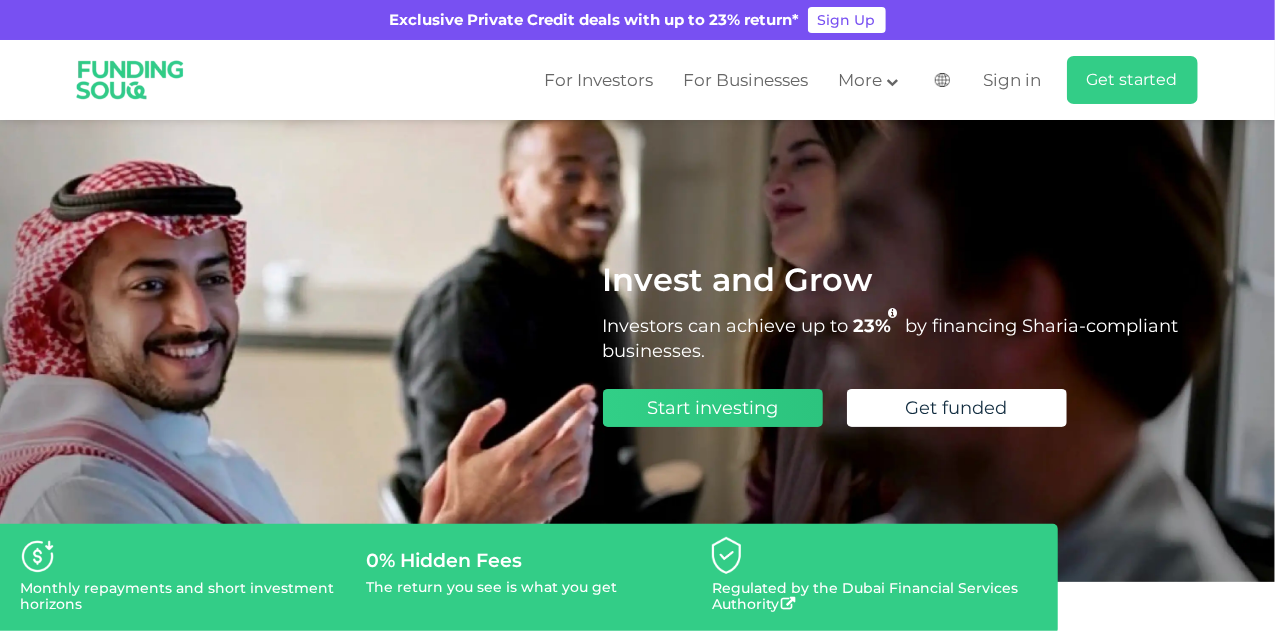 click on "Start investing" at bounding box center (713, 408) 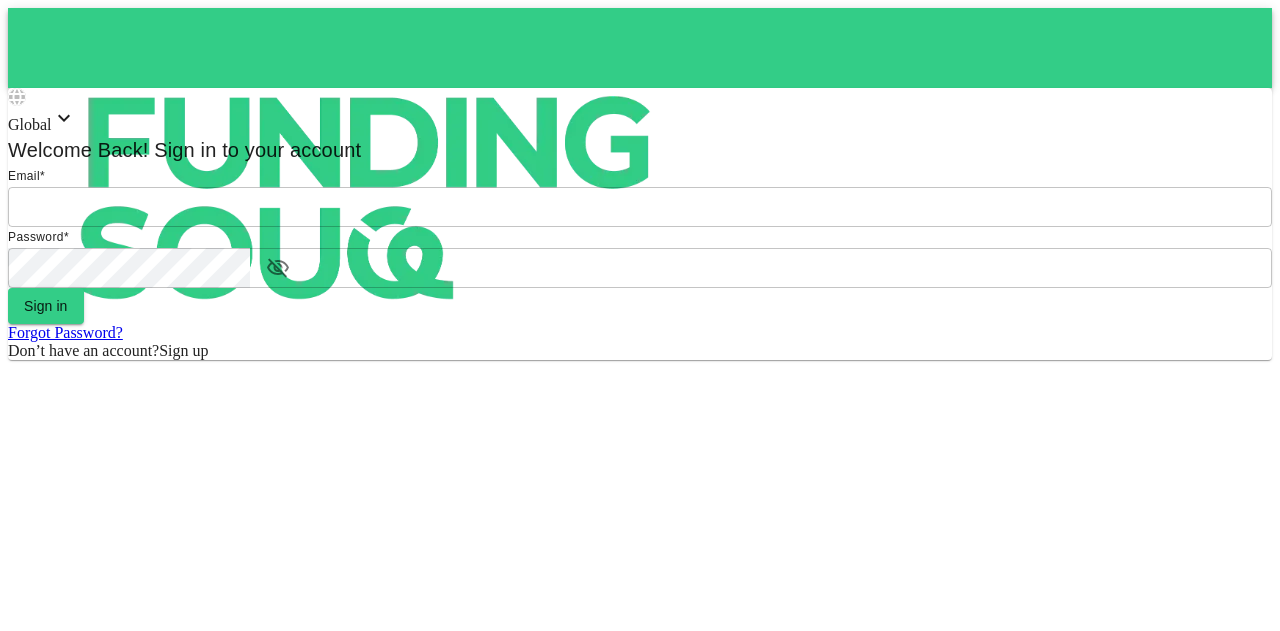 scroll, scrollTop: 0, scrollLeft: 0, axis: both 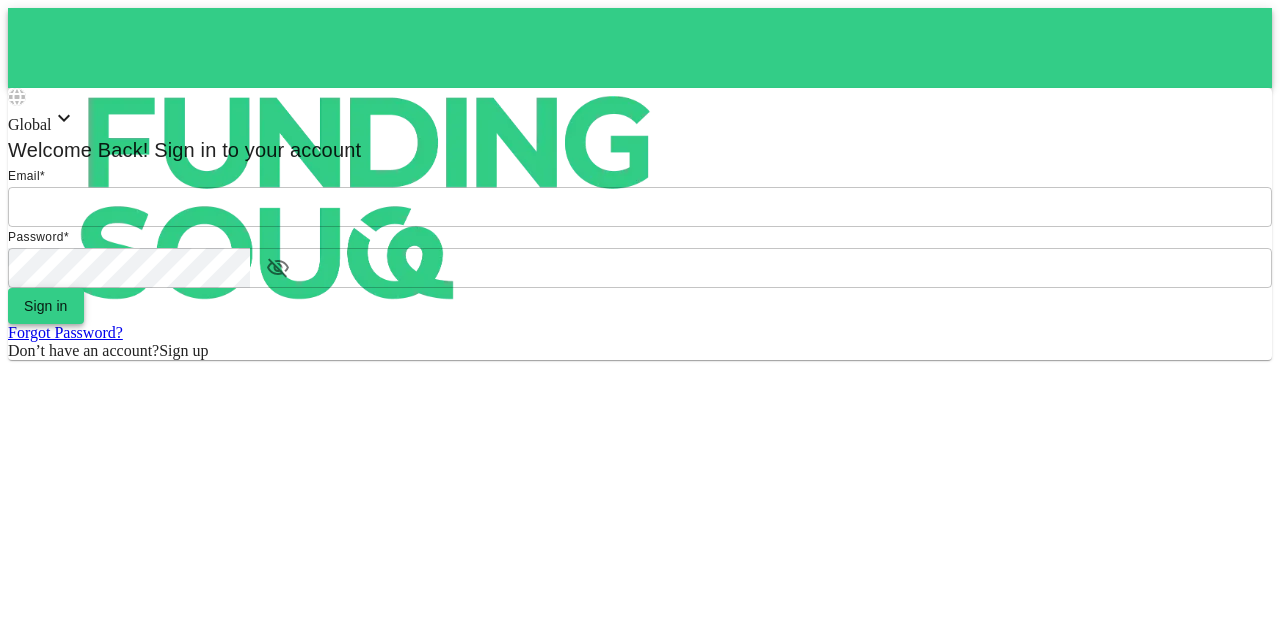 type on "mohanad.y.yasin@hotmail.com" 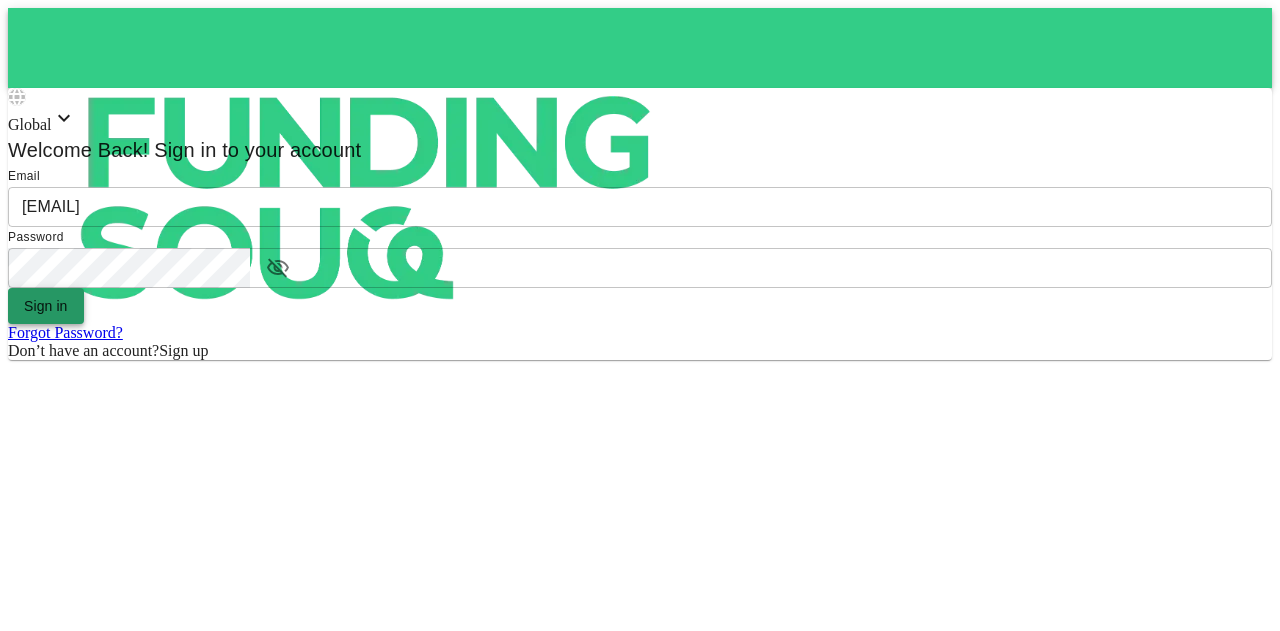 click on "Sign in" at bounding box center (46, 306) 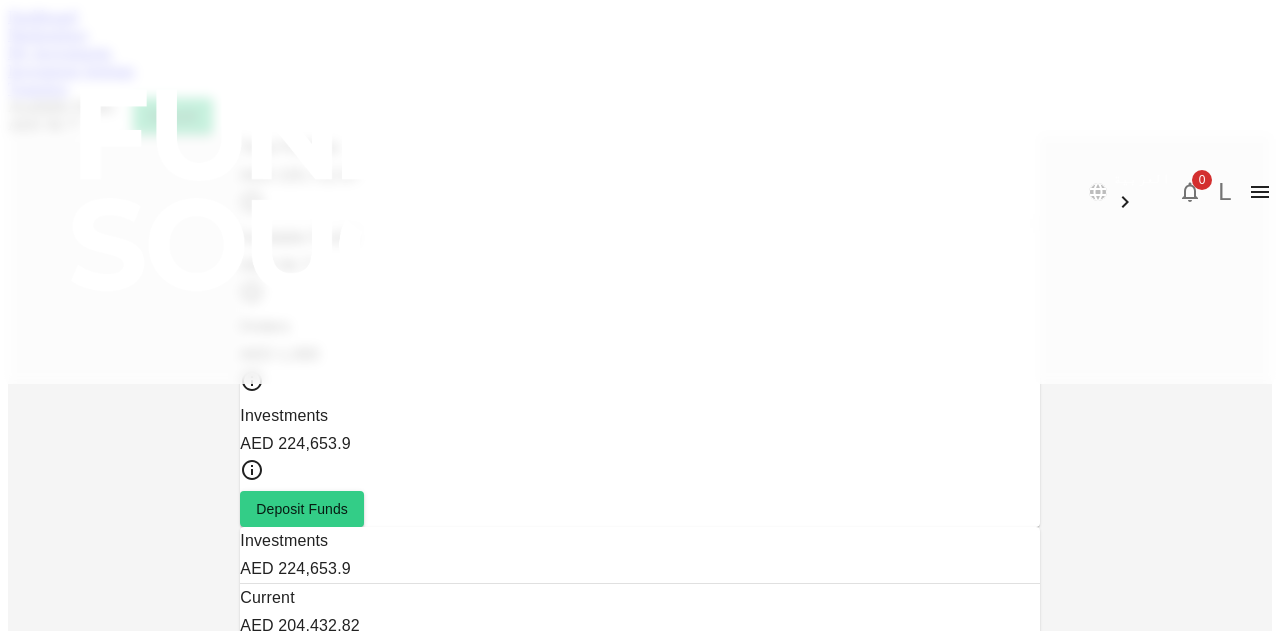 click on "My Investments" at bounding box center [60, 52] 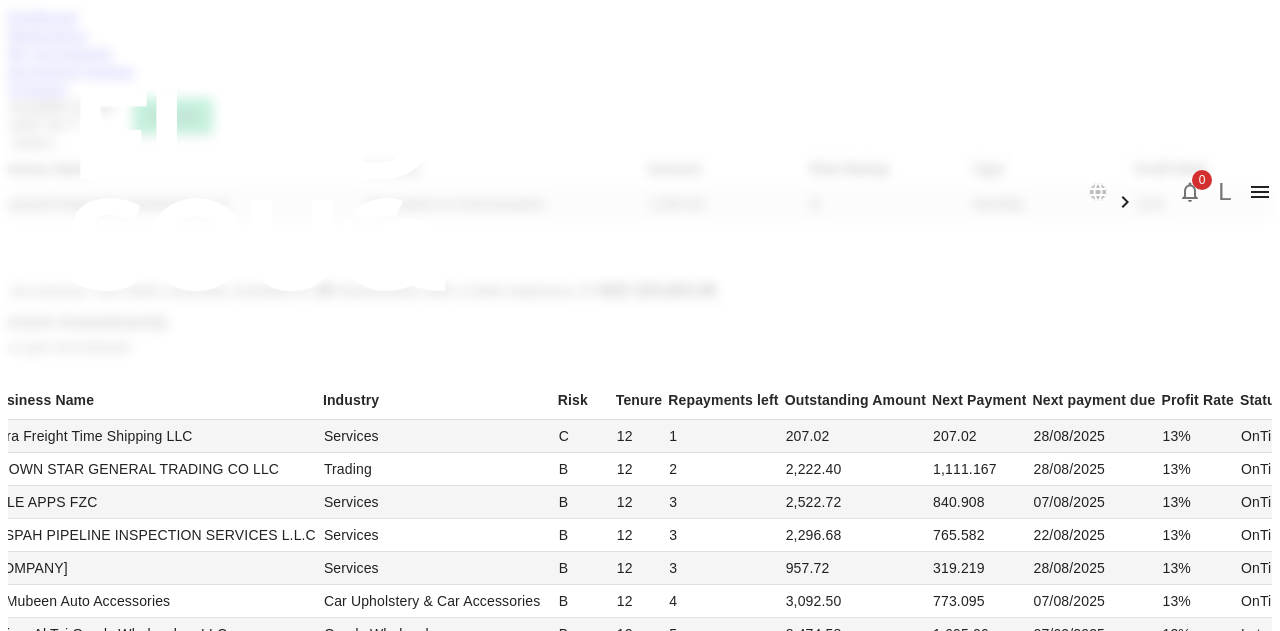 click on "Investment Settings" at bounding box center (71, 70) 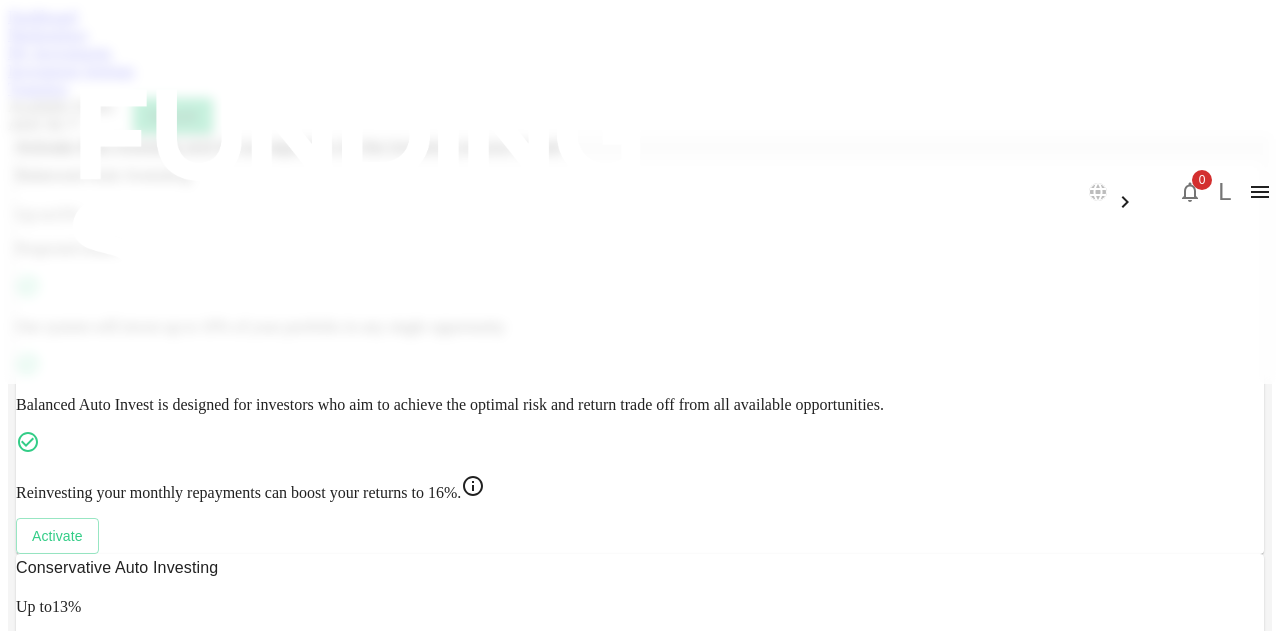 click on "Transfers" at bounding box center [38, 88] 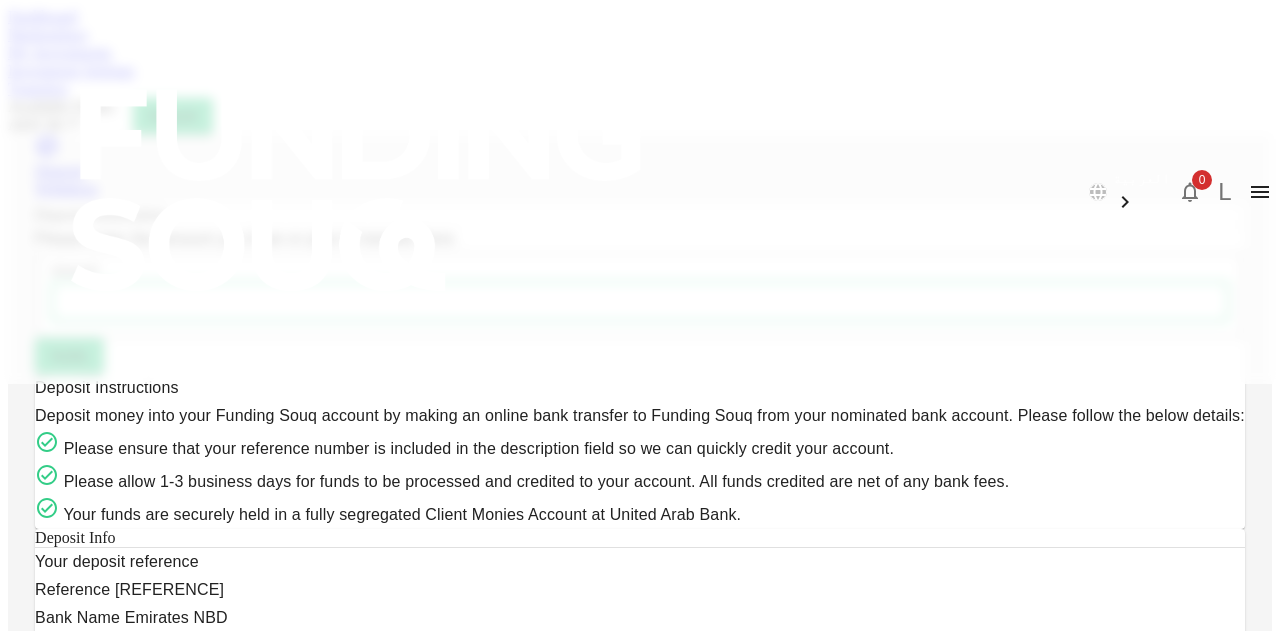 click on "Marketplace" at bounding box center (48, 34) 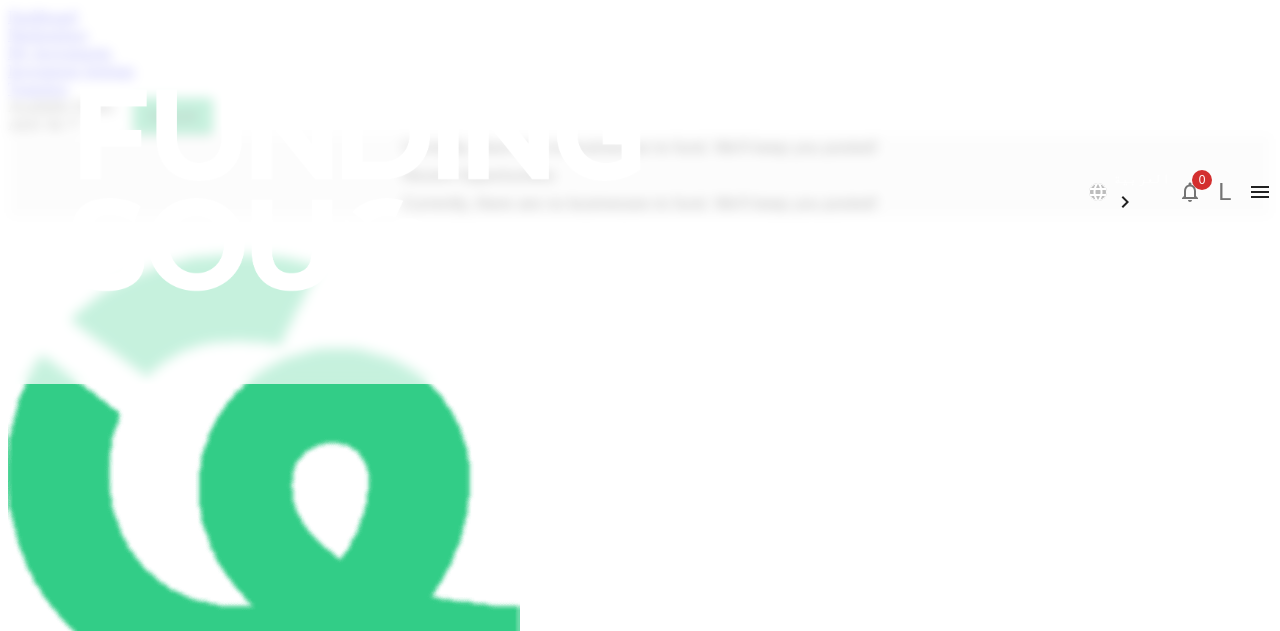 click on "Dashboard" at bounding box center [42, 16] 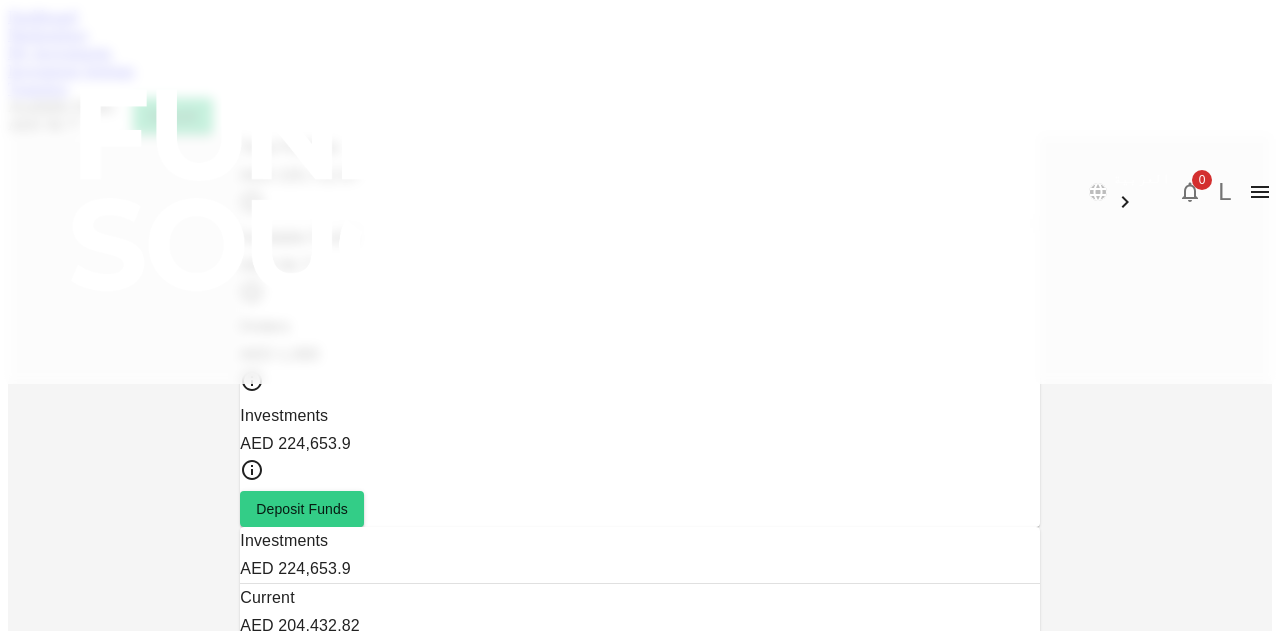 click on "My Investments" at bounding box center (640, 53) 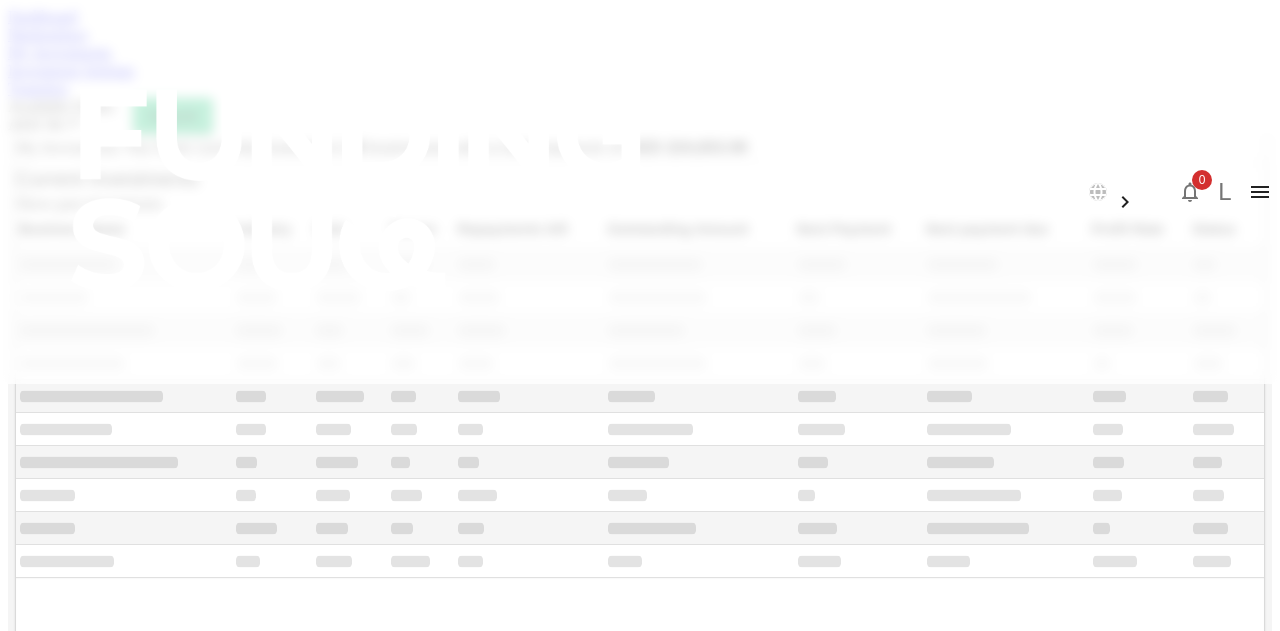 click on "Marketplace" at bounding box center [48, 34] 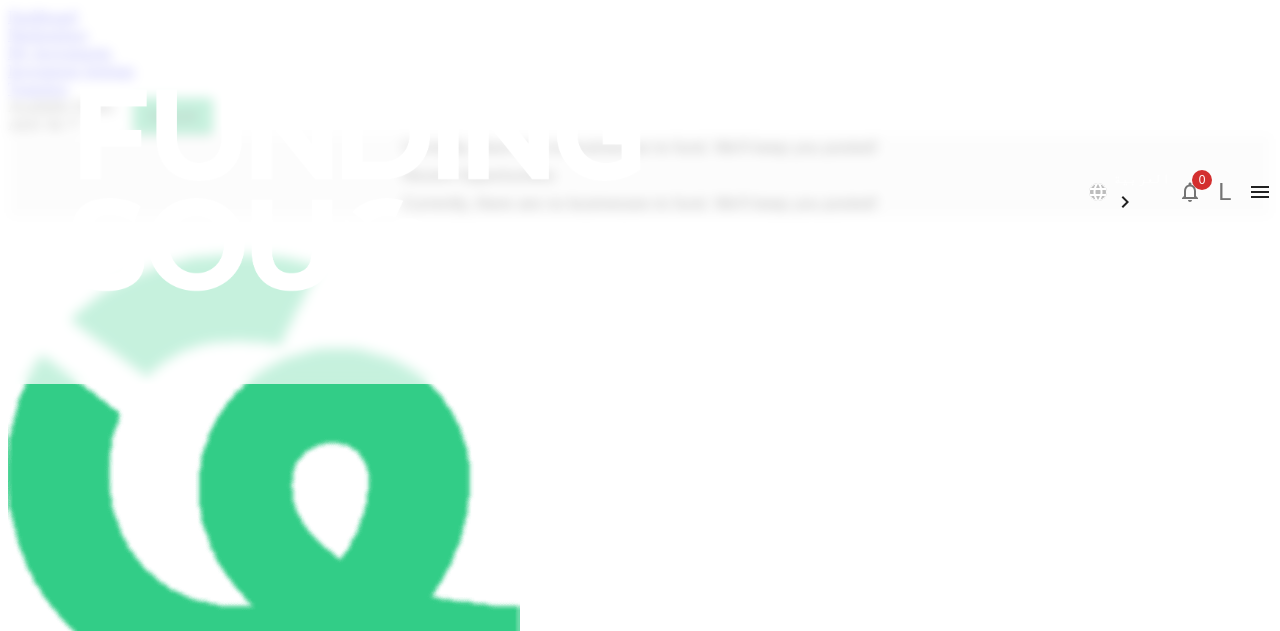 click on "Dashboard" at bounding box center (42, 16) 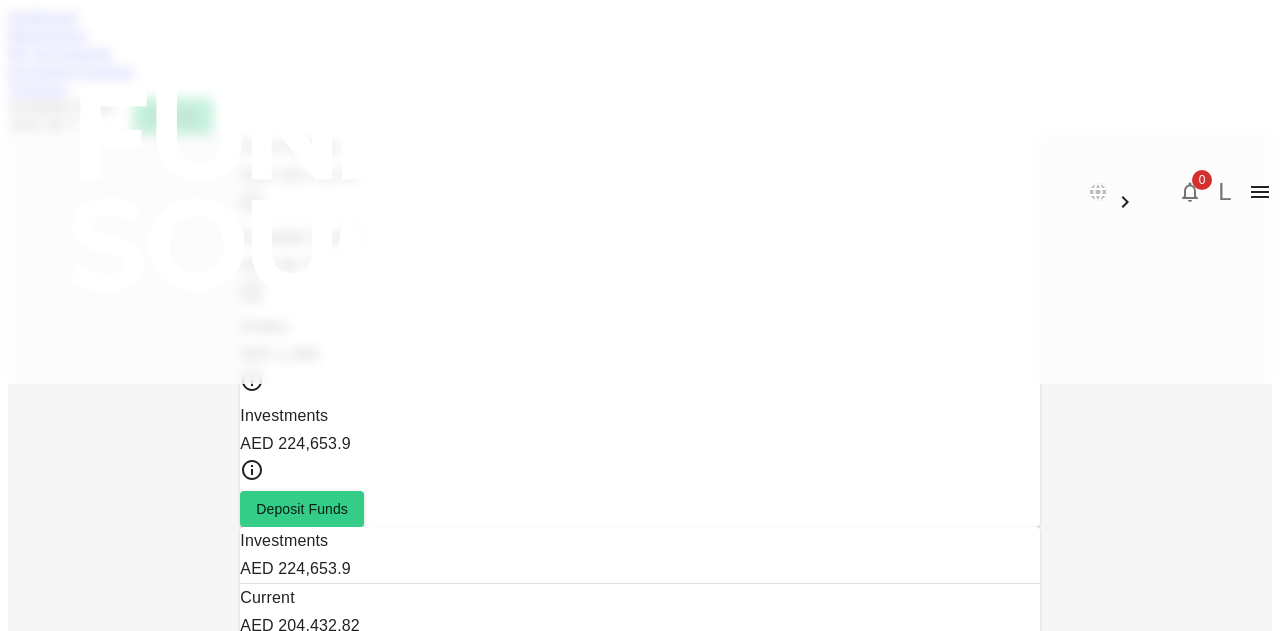 scroll, scrollTop: 170, scrollLeft: 0, axis: vertical 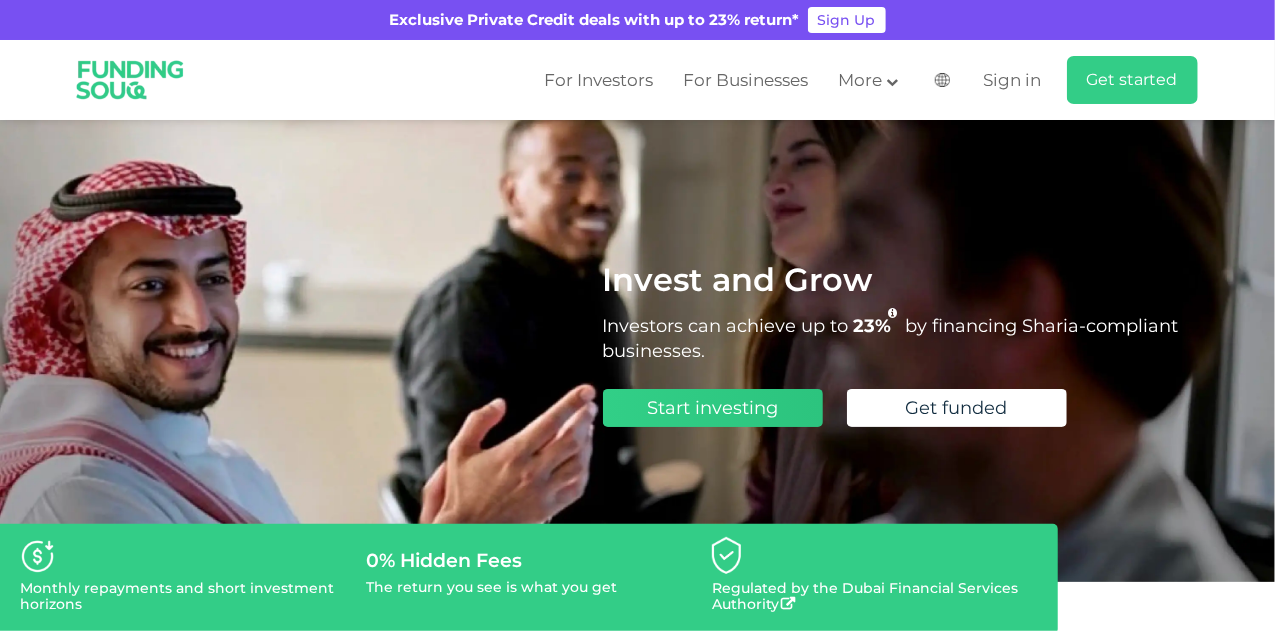 click on "Start investing" at bounding box center (713, 408) 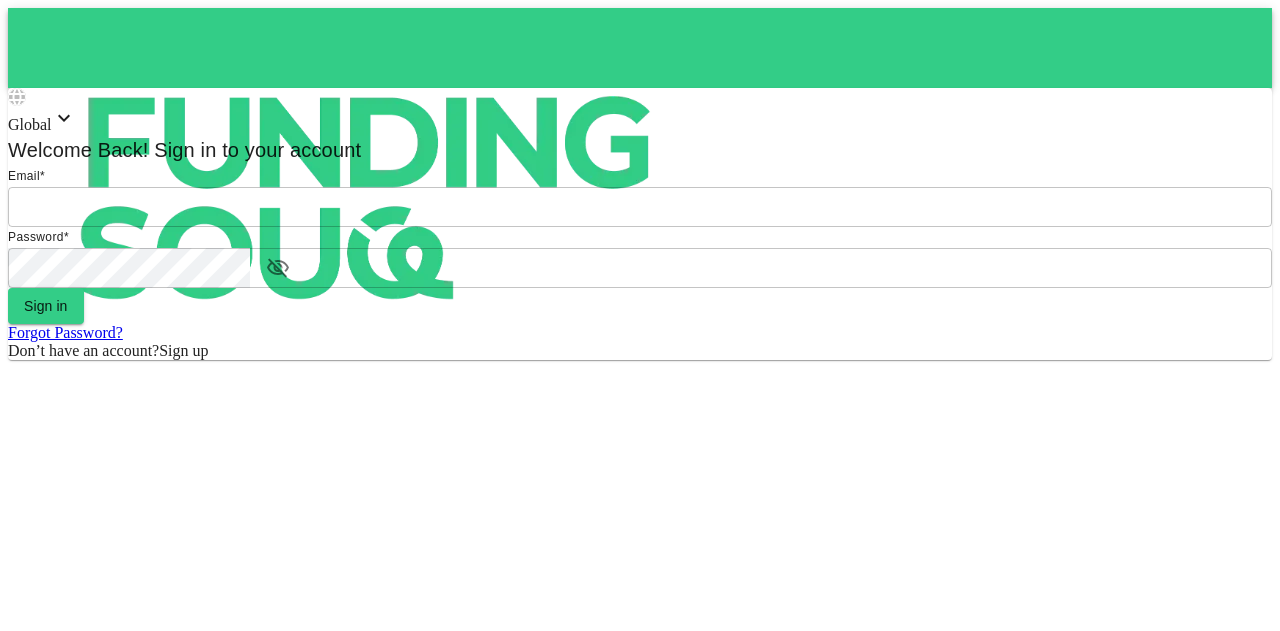 scroll, scrollTop: 0, scrollLeft: 0, axis: both 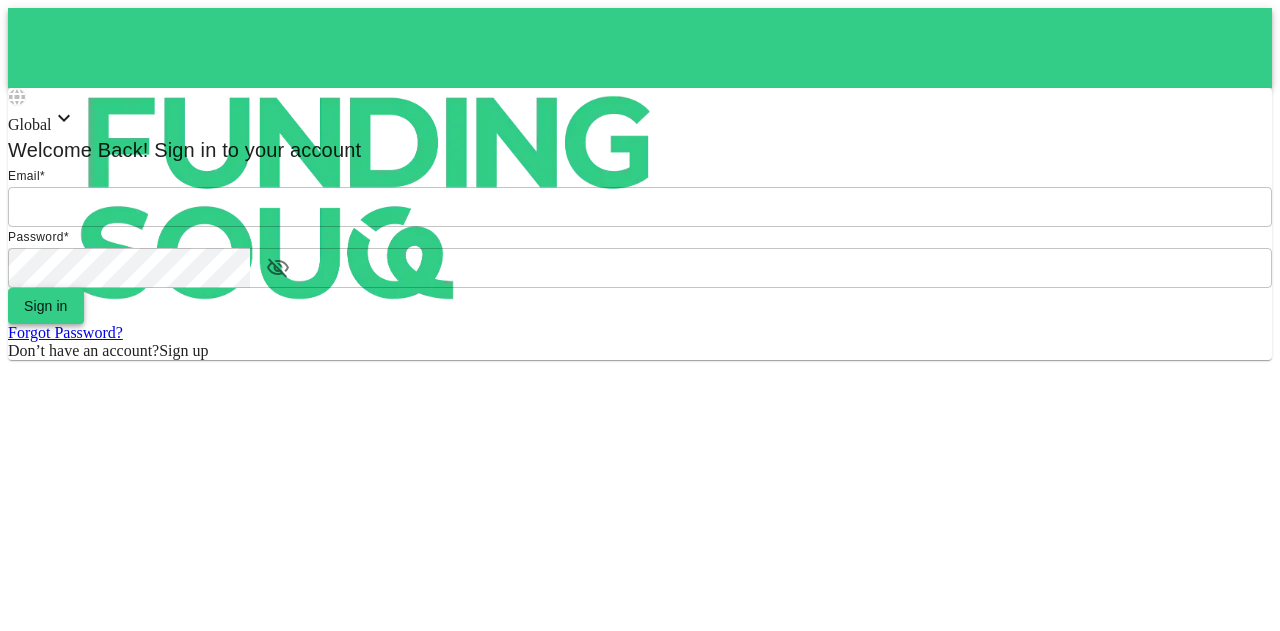 type on "[EMAIL]" 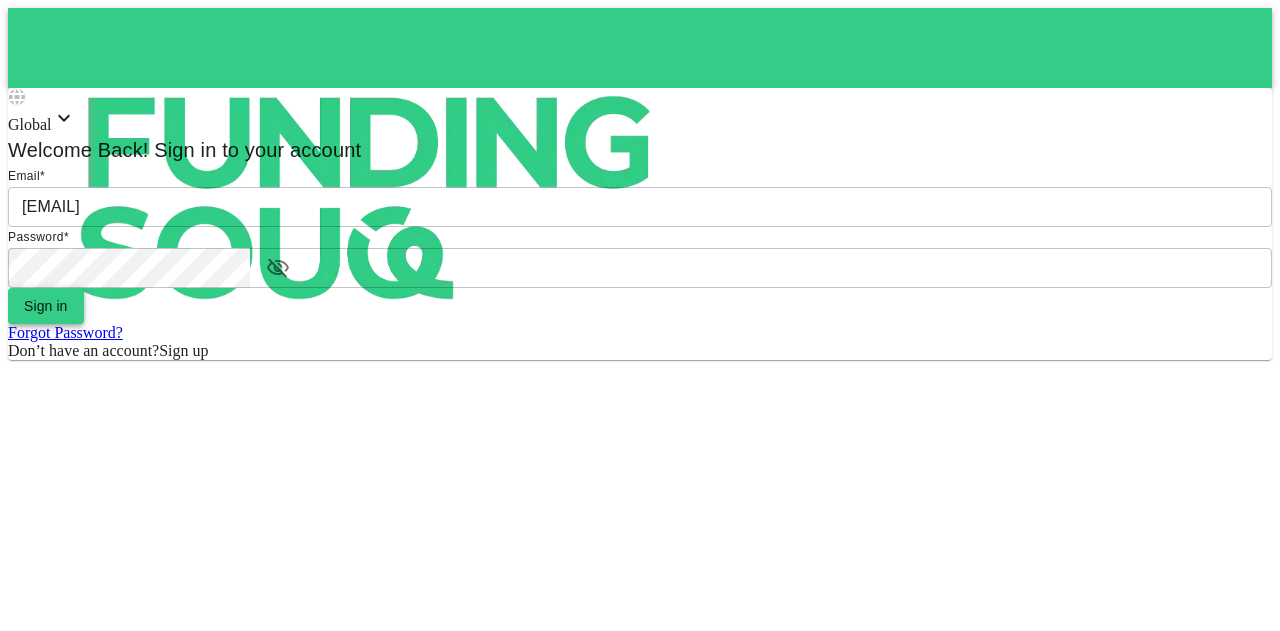 click on "Sign in" at bounding box center [46, 306] 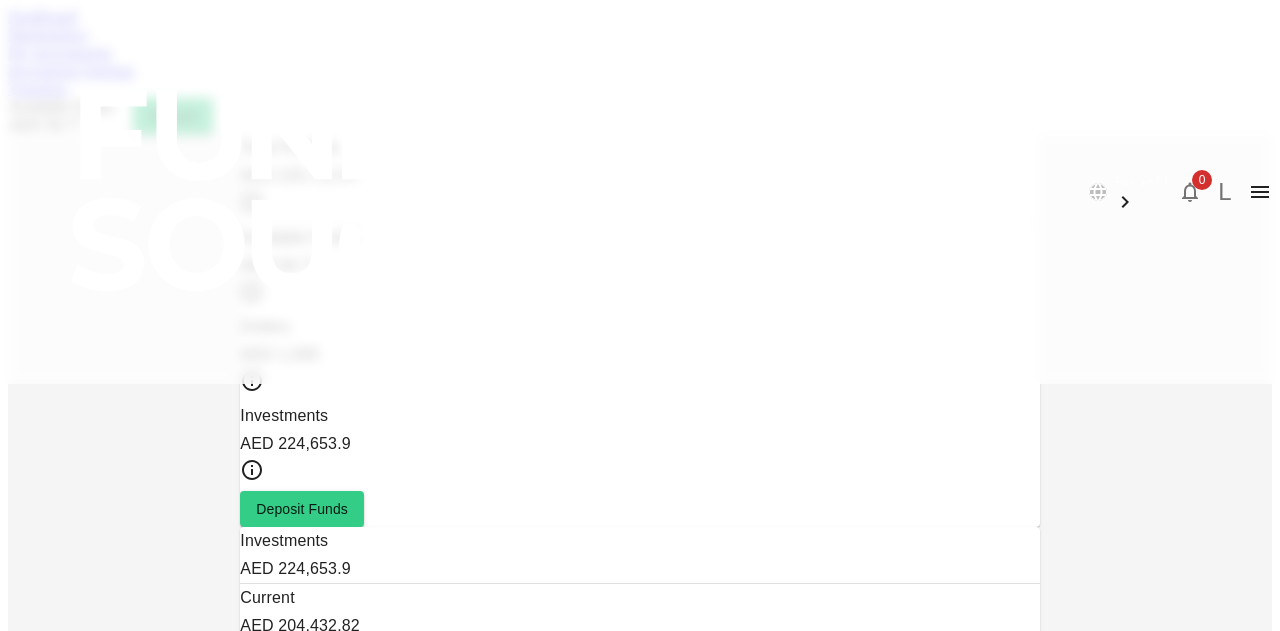 scroll, scrollTop: 196, scrollLeft: 0, axis: vertical 